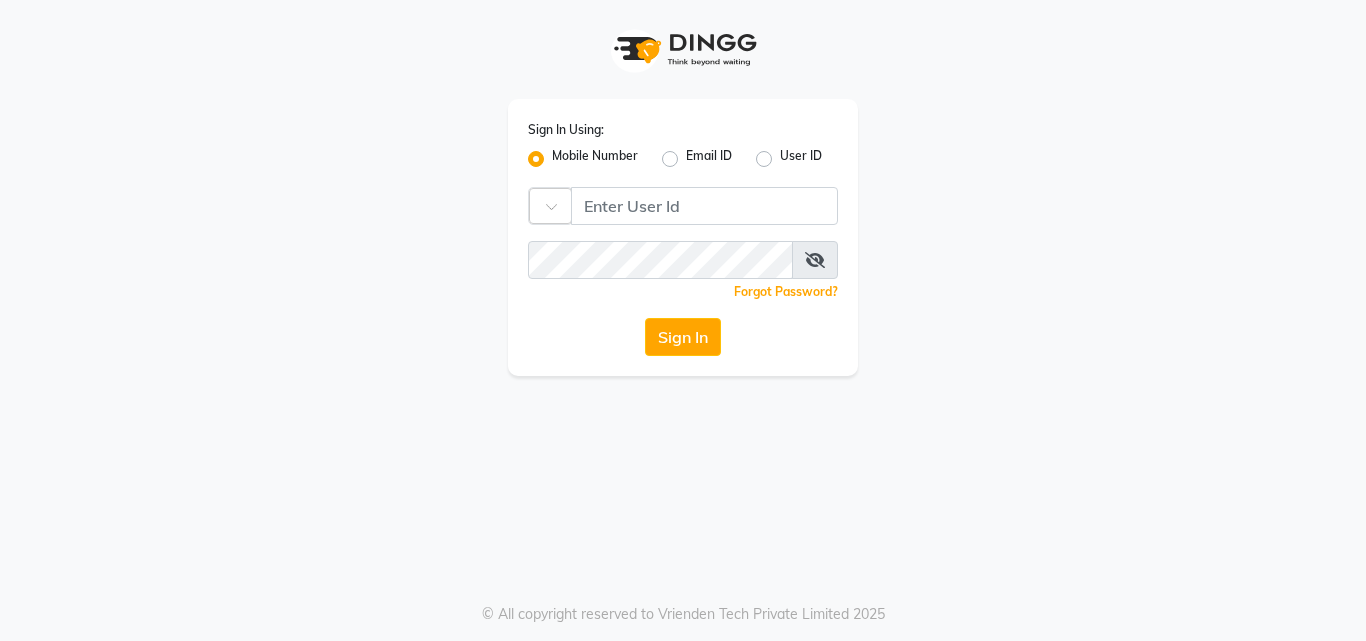 scroll, scrollTop: 0, scrollLeft: 0, axis: both 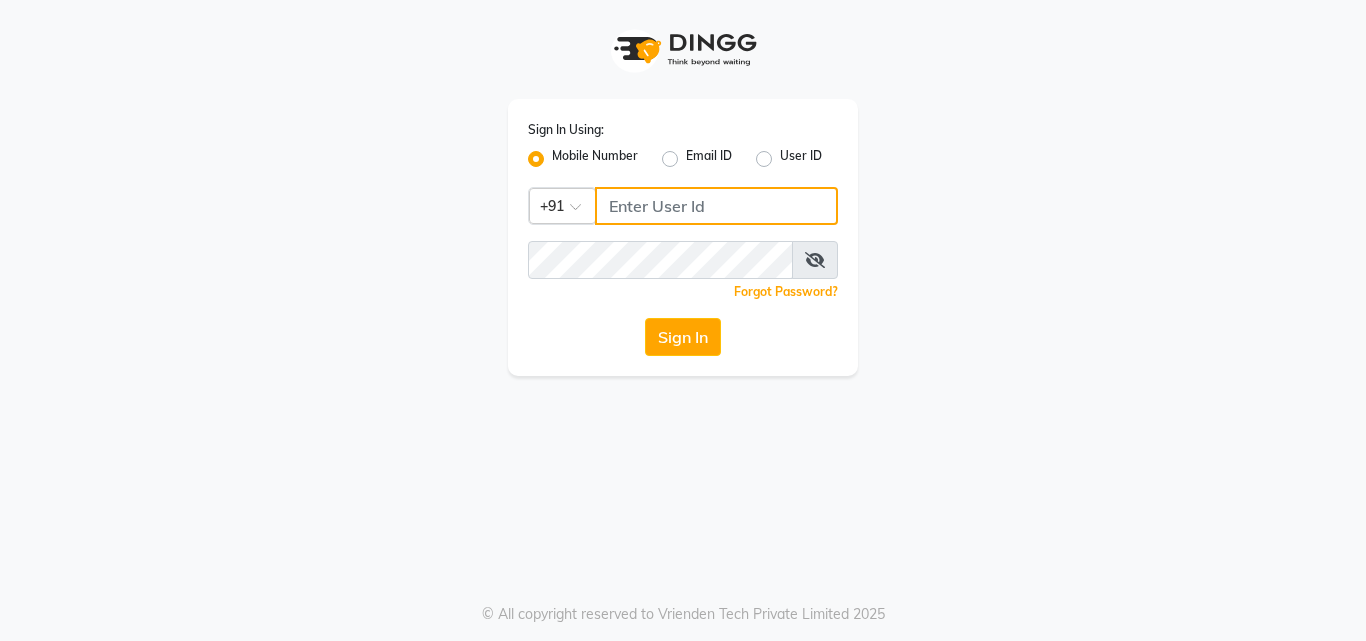 click 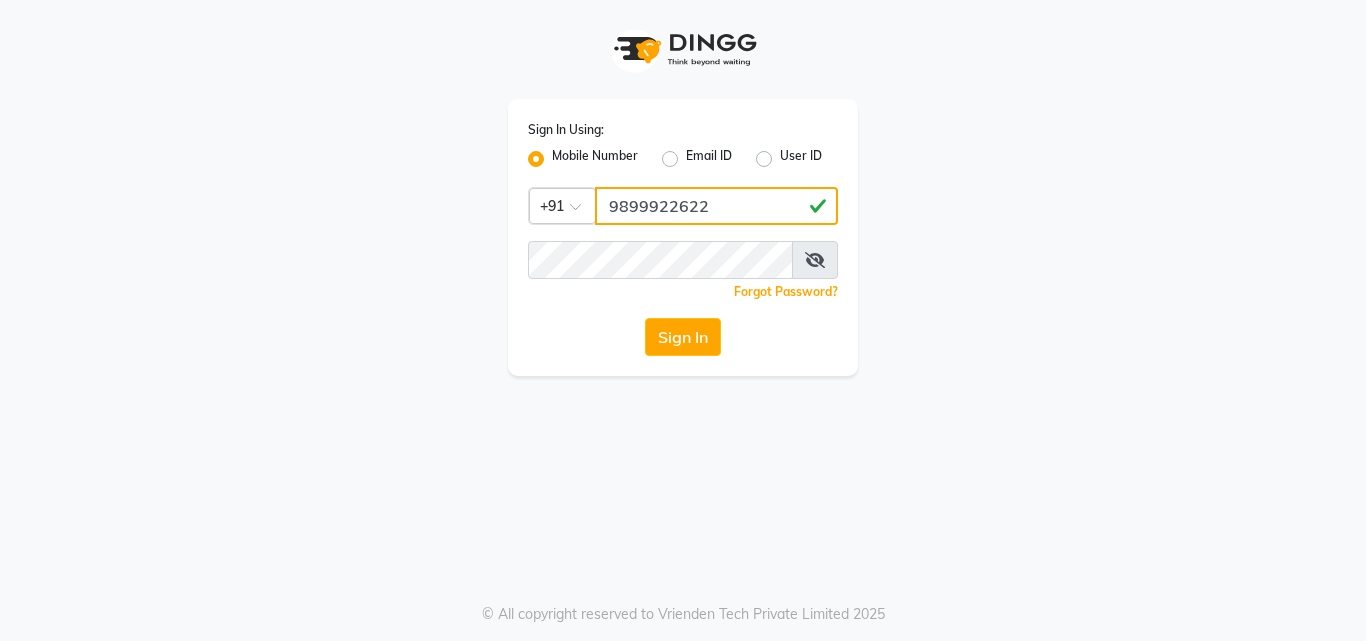 type on "9899922622" 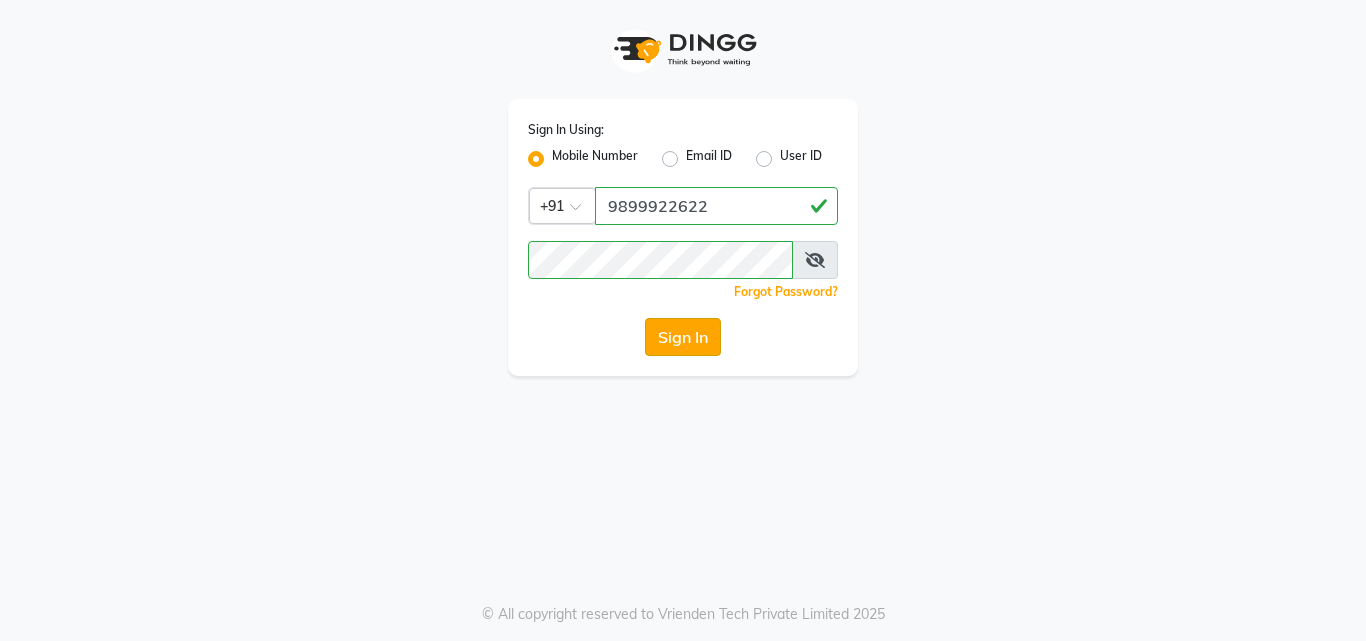 click on "Sign In" 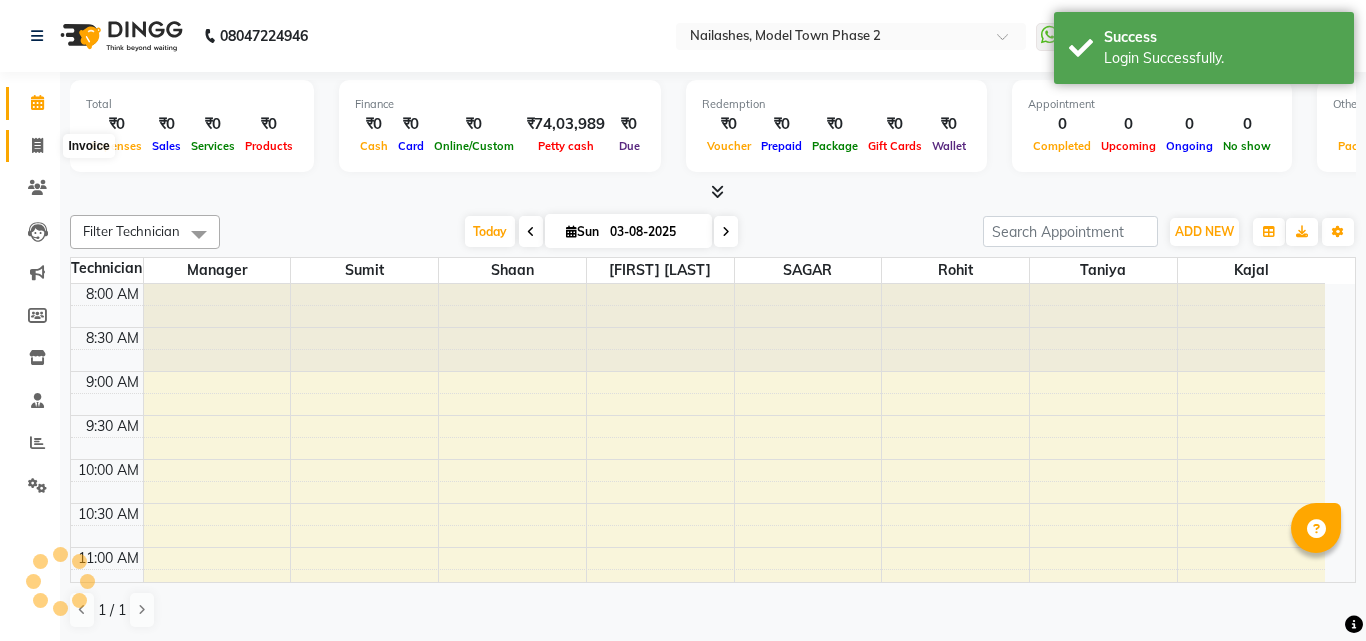 click 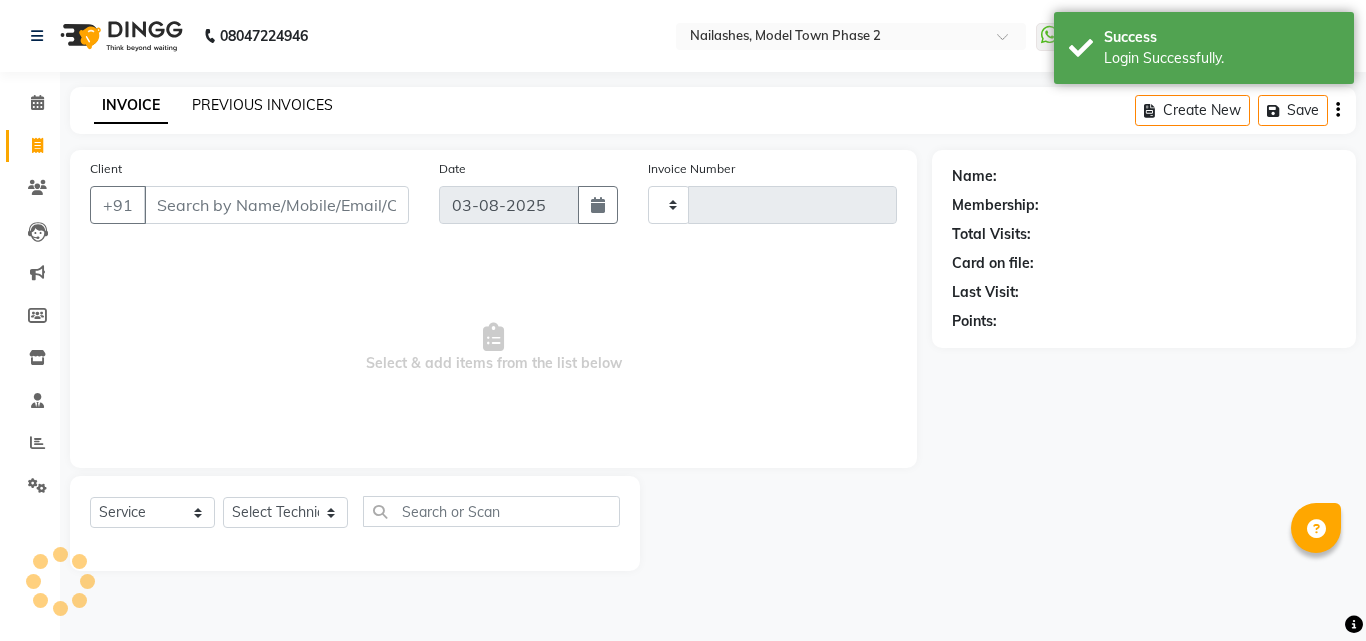 click on "PREVIOUS INVOICES" 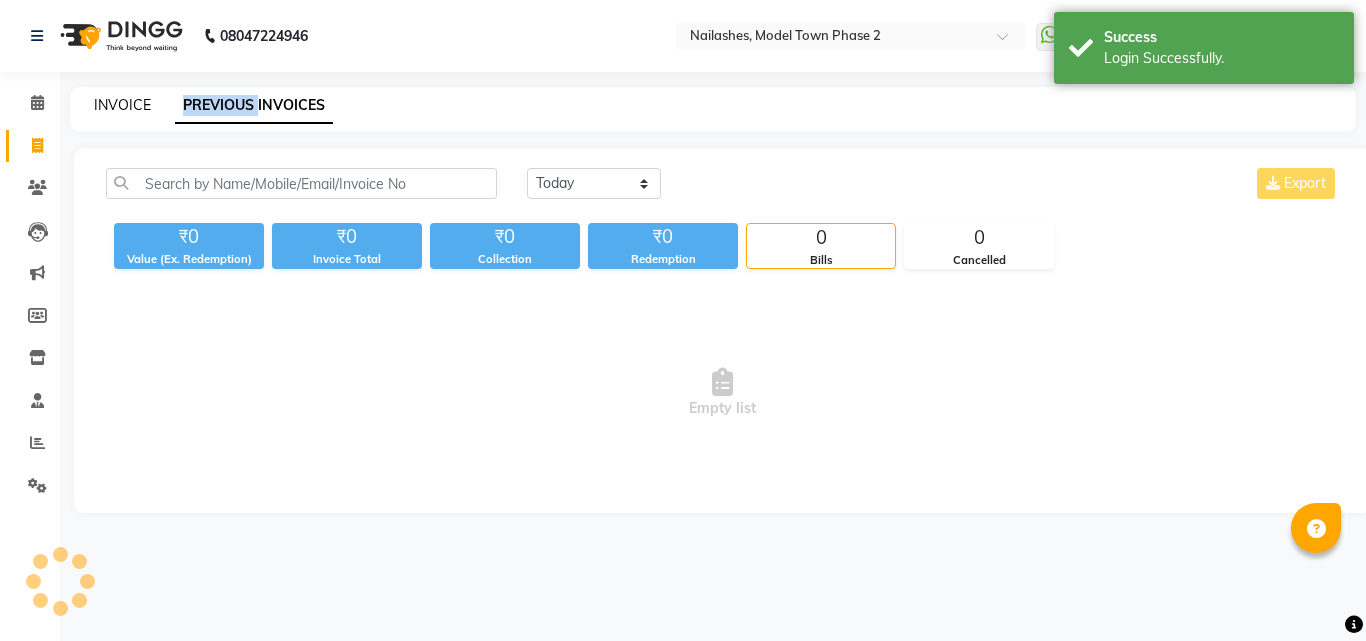 click on "INVOICE" 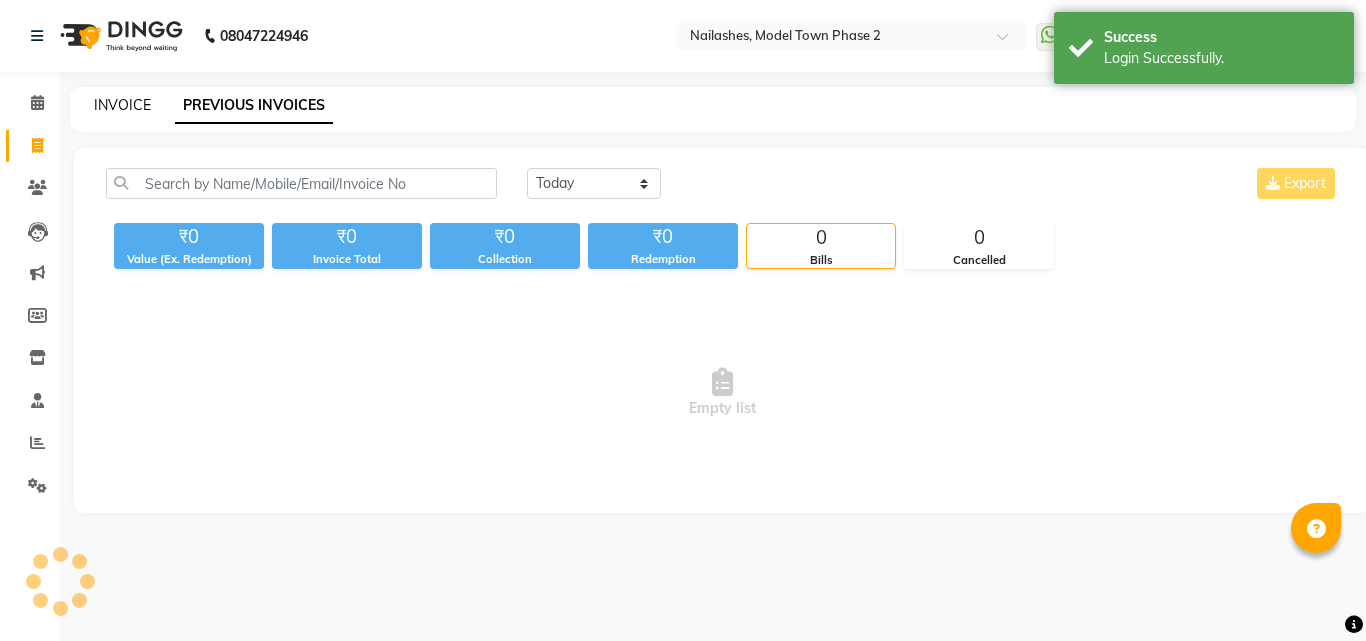 select on "3840" 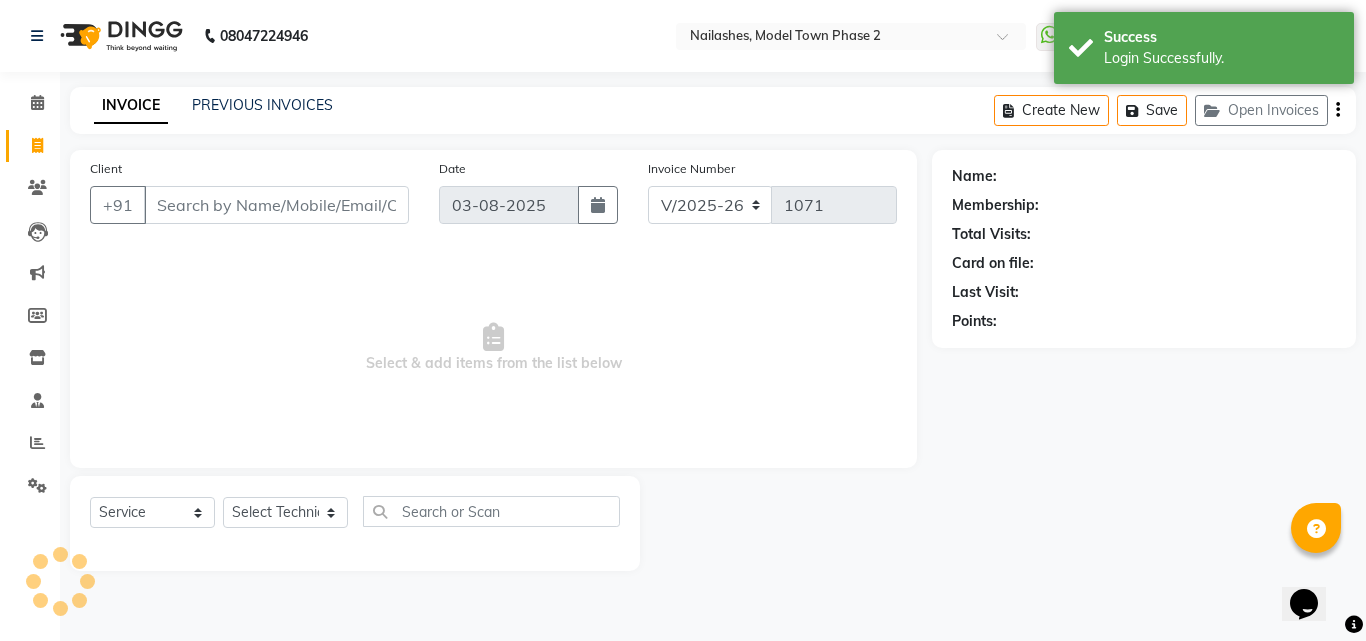 scroll, scrollTop: 0, scrollLeft: 0, axis: both 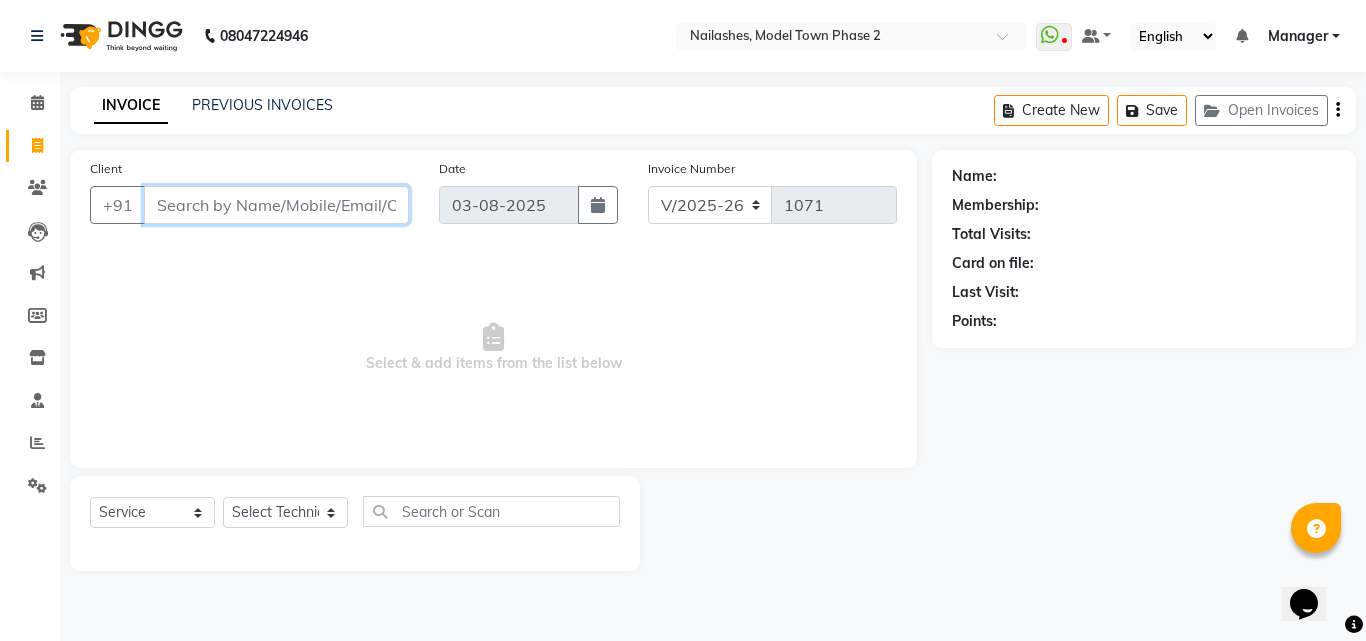 click on "Client" at bounding box center [276, 205] 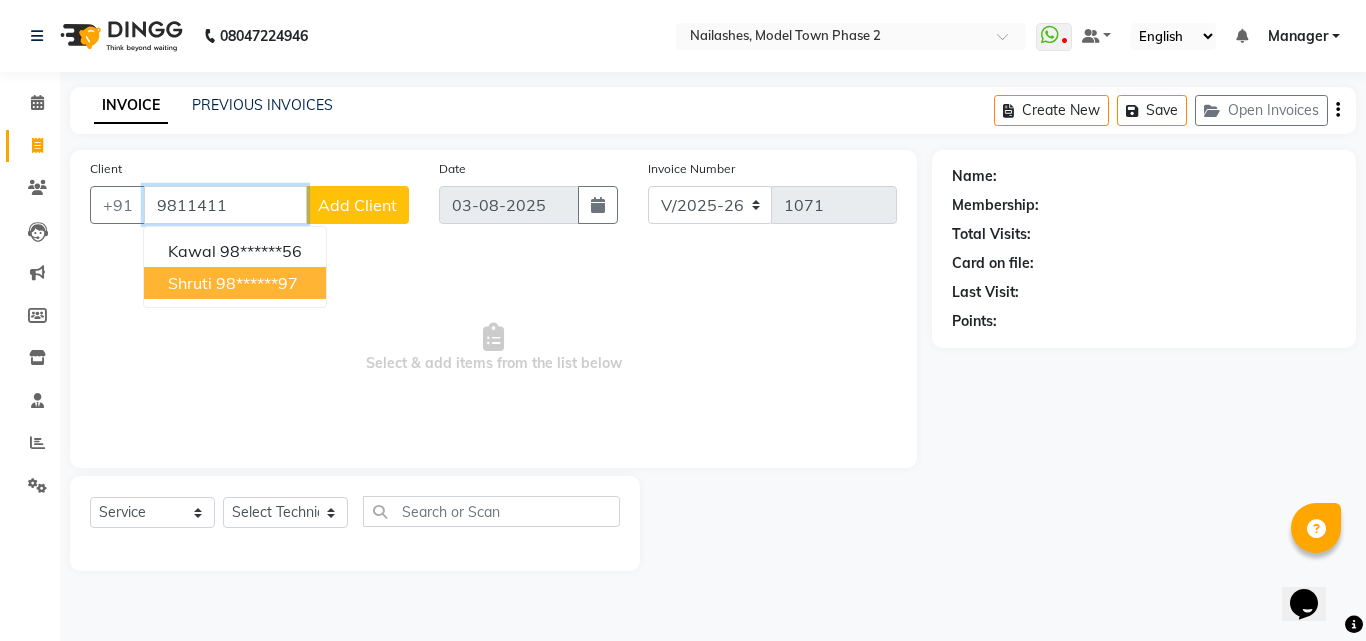 click on "98******97" at bounding box center (257, 283) 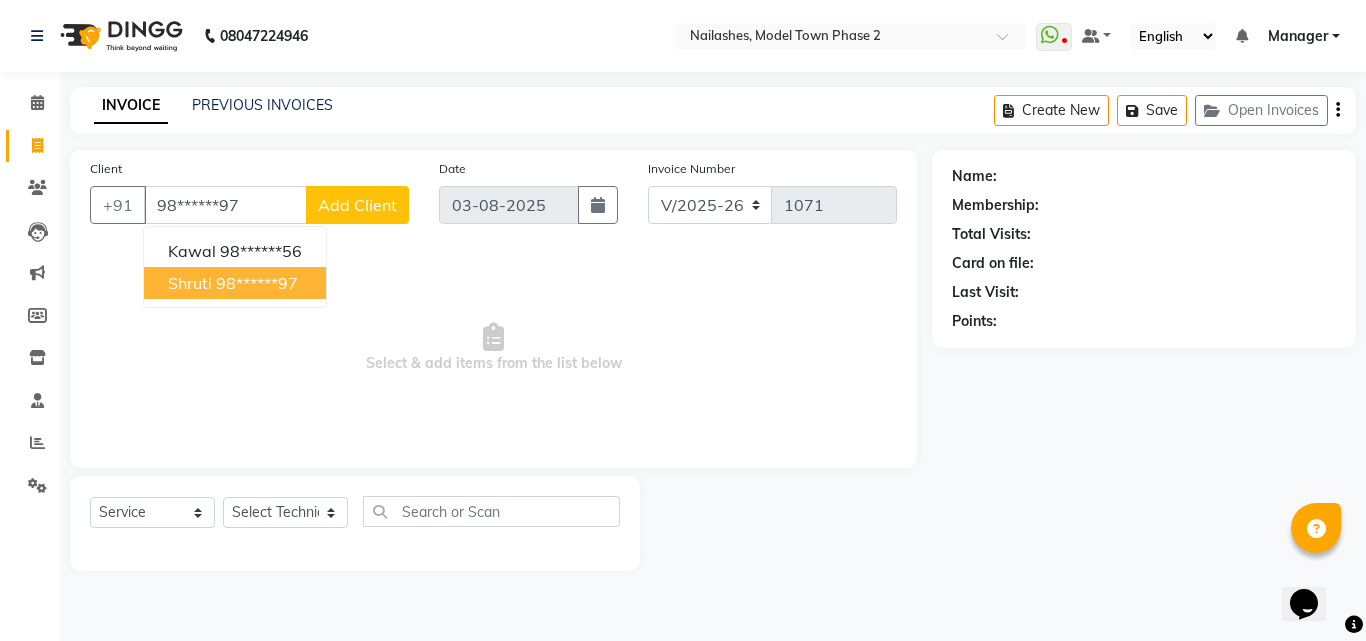 click on "Select & add items from the list below" at bounding box center [493, 348] 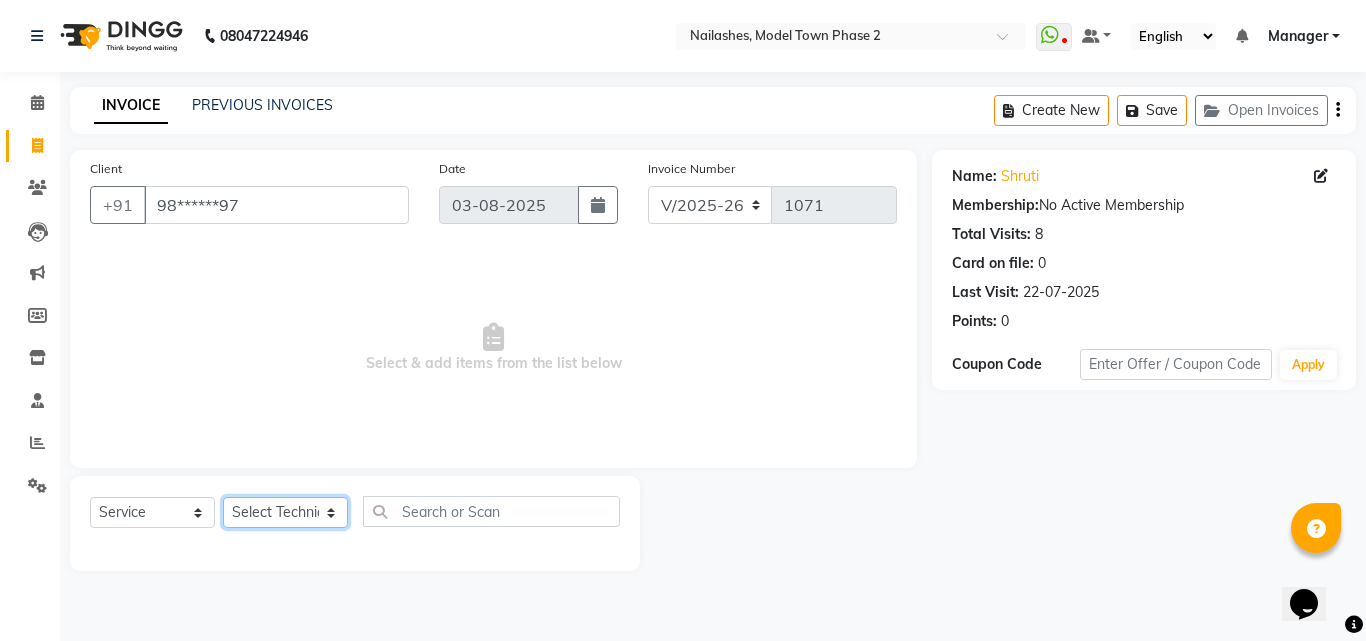 click on "Select Technician [FIRST] [LAST] [TITLE] [FIRST] [LAST] [FIRST] [FIRST] [FIRST] [FIRST]" 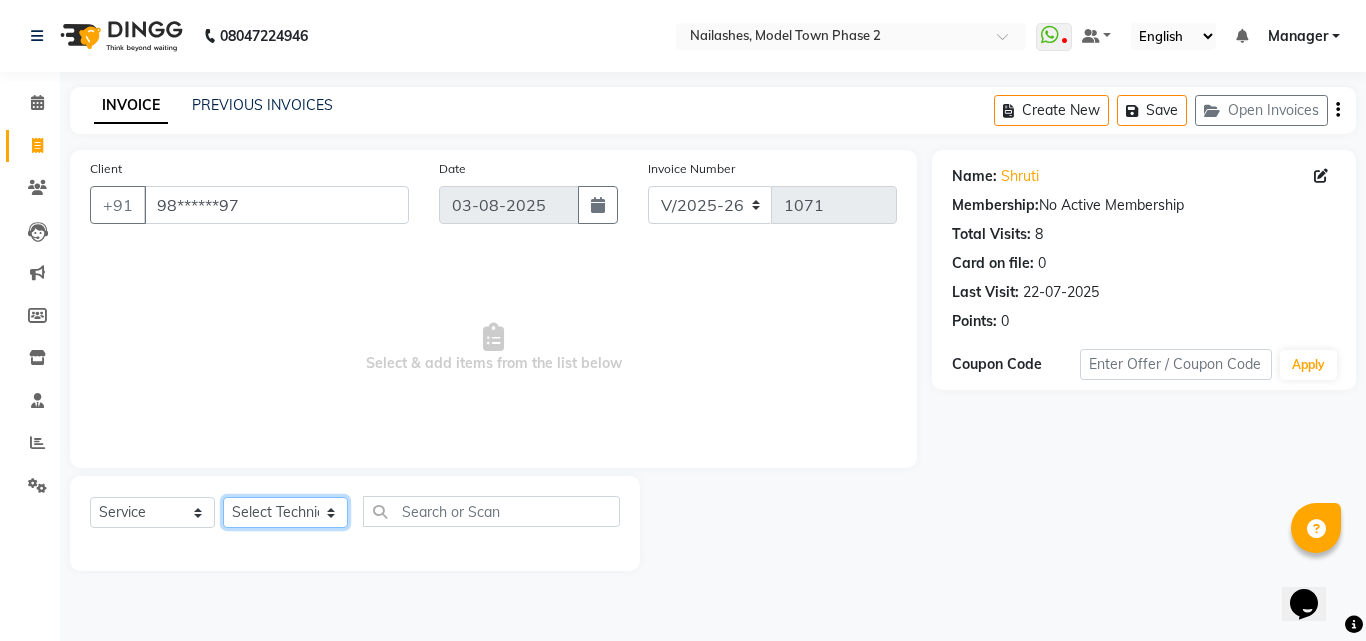 select on "87816" 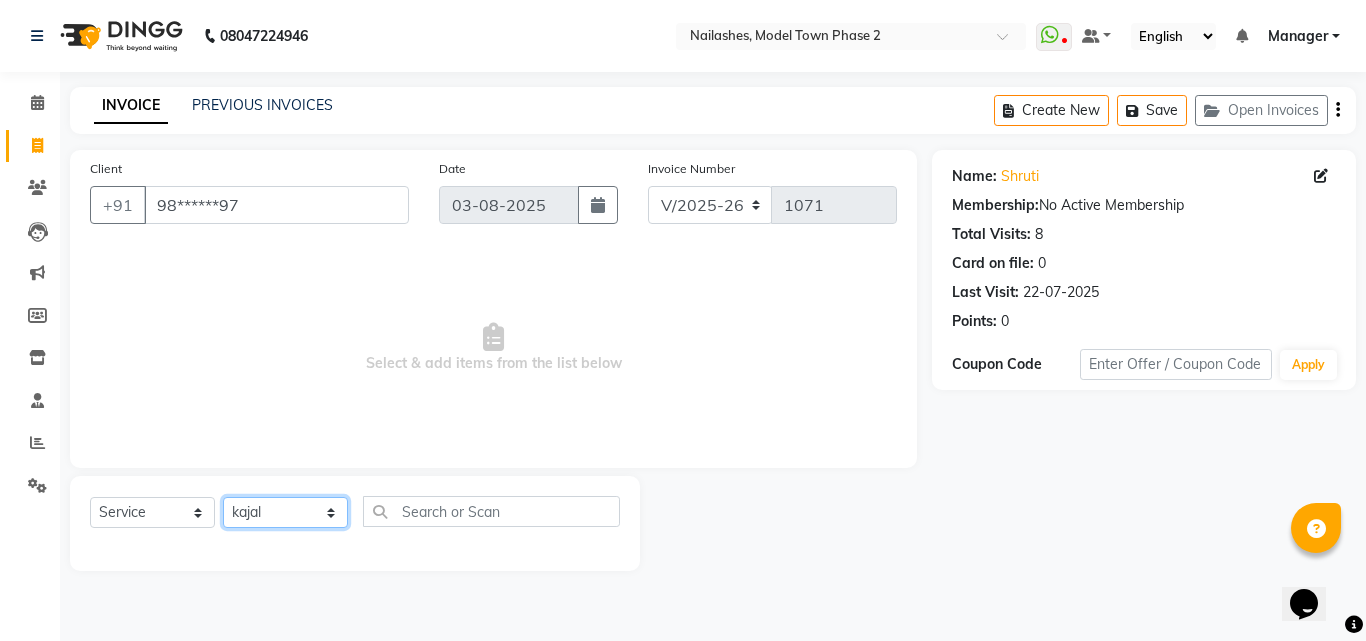 click on "Select Technician [FIRST] [LAST] [TITLE] [FIRST] [LAST] [FIRST] [FIRST] [FIRST] [FIRST]" 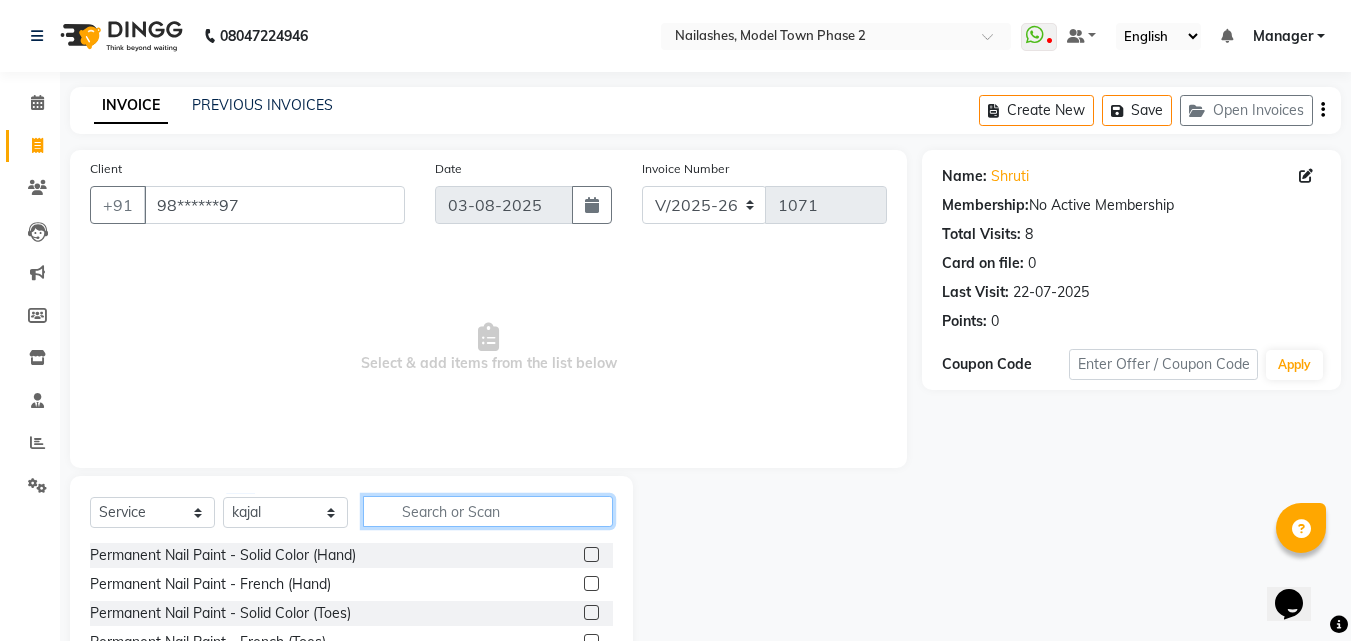 click 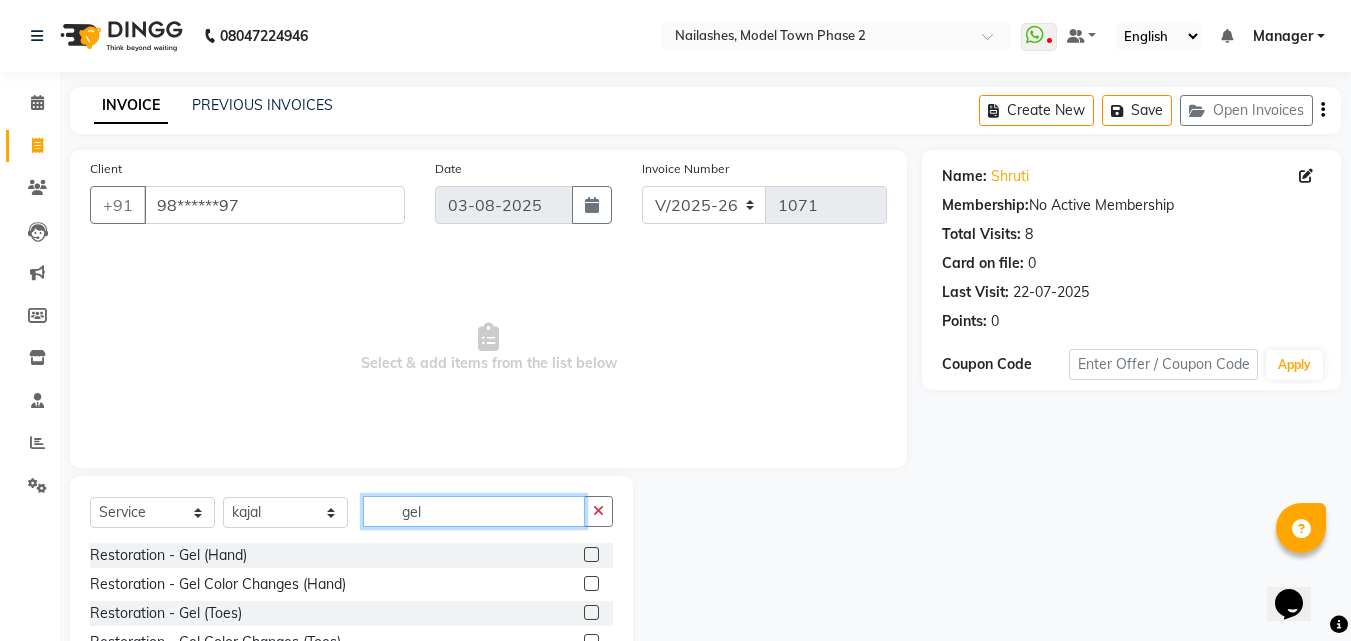 type on "gel" 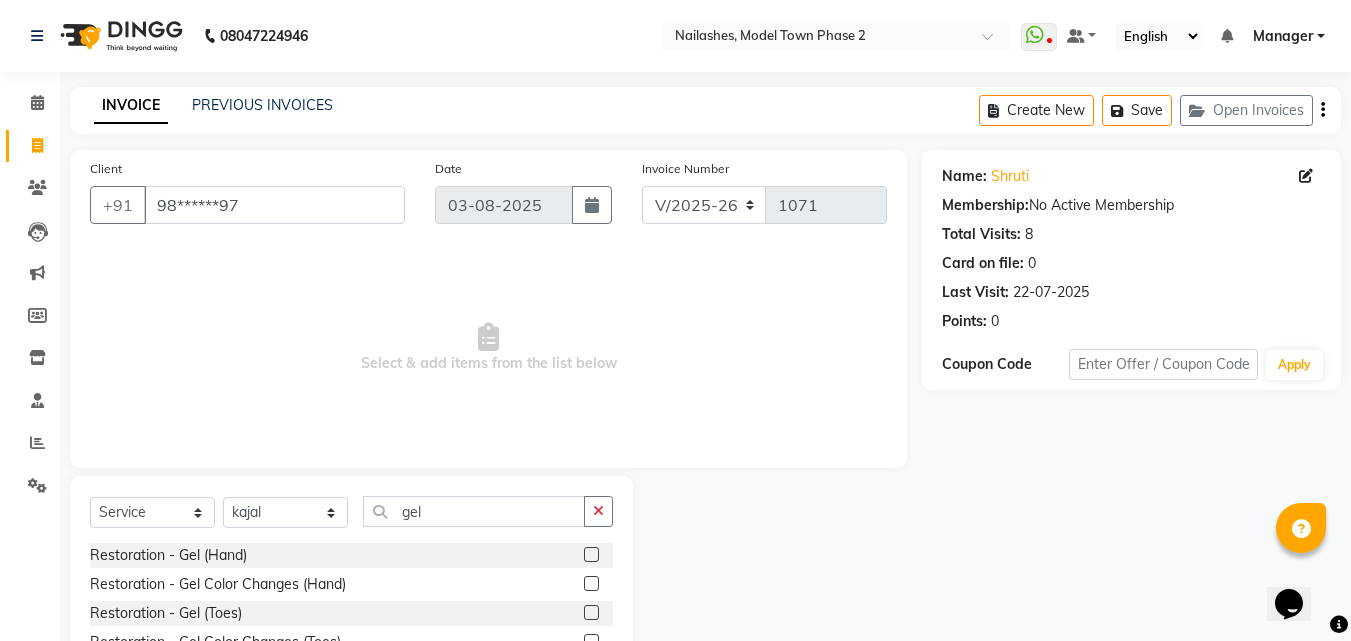 click 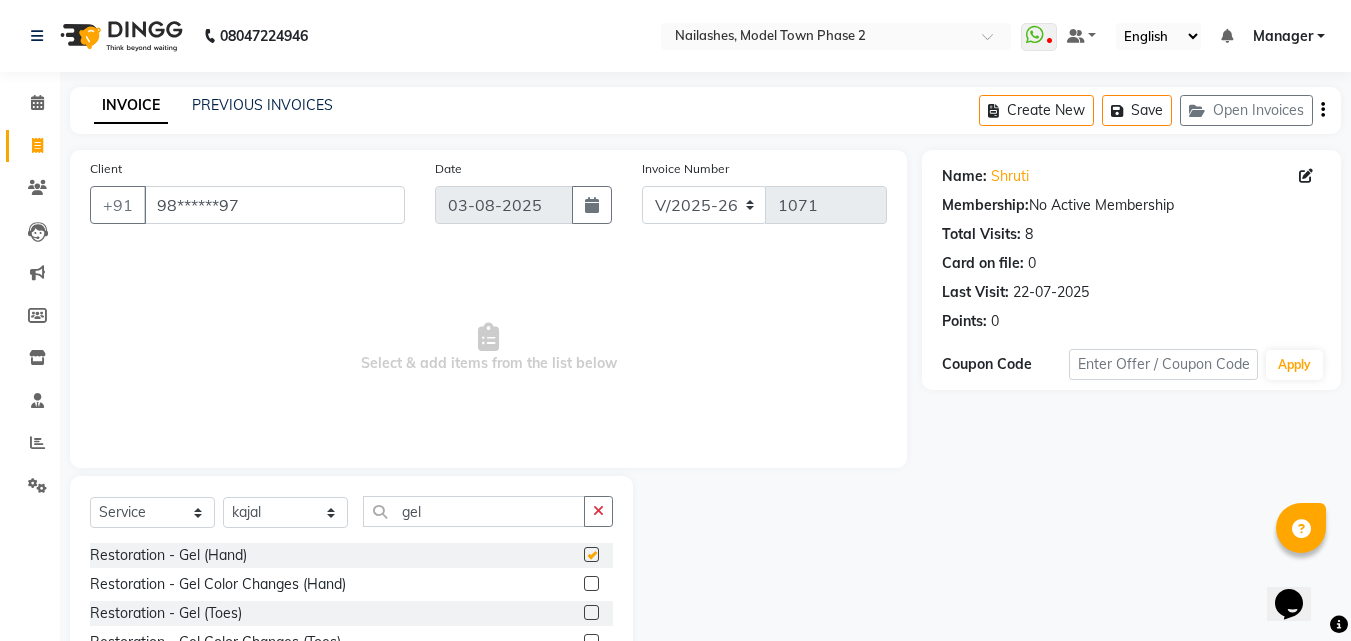 click 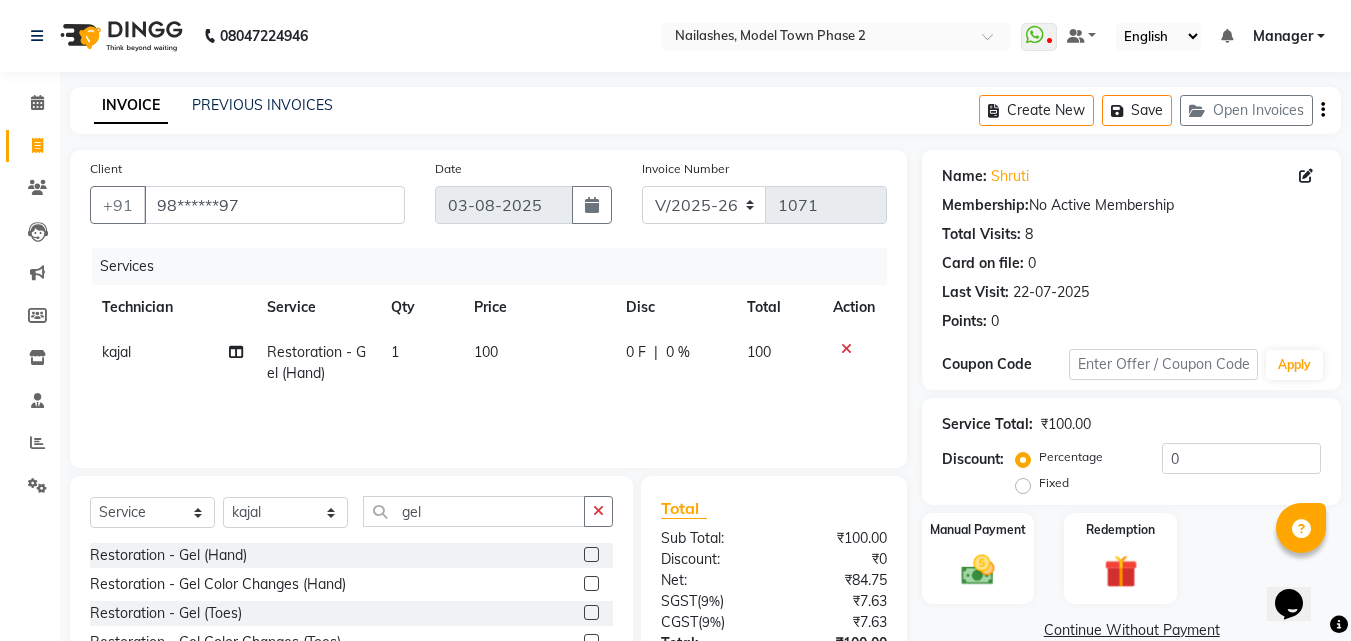 click on "1" 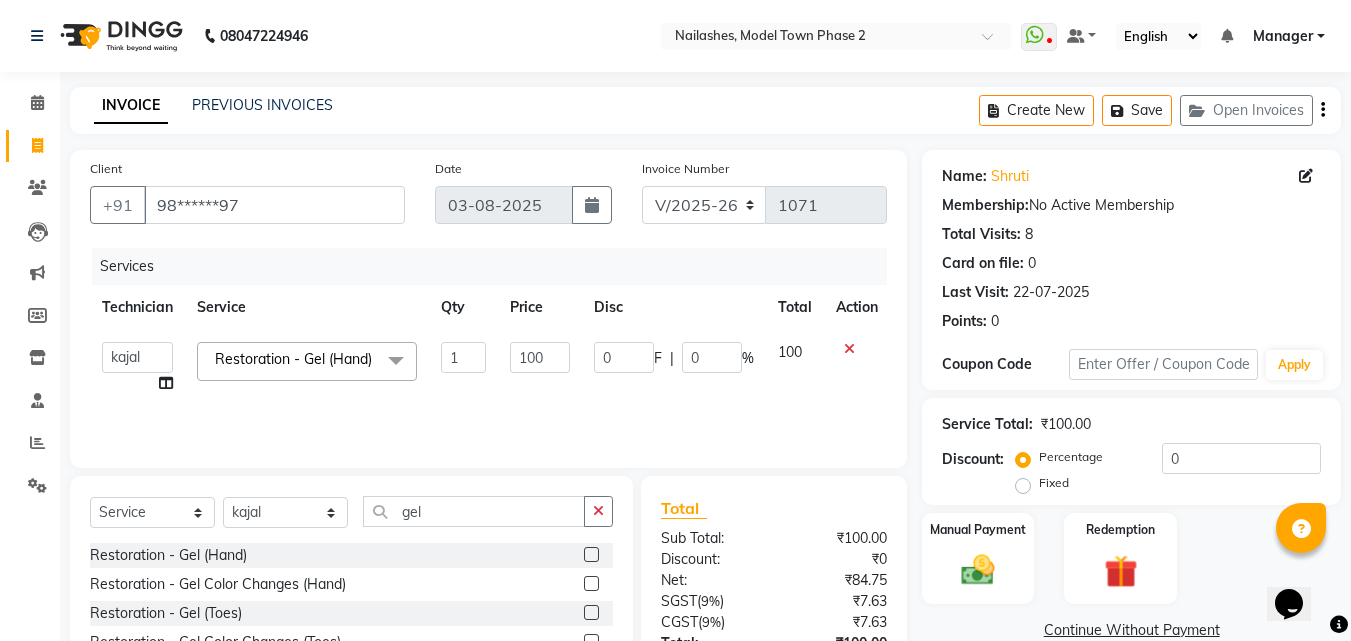 click on "100" 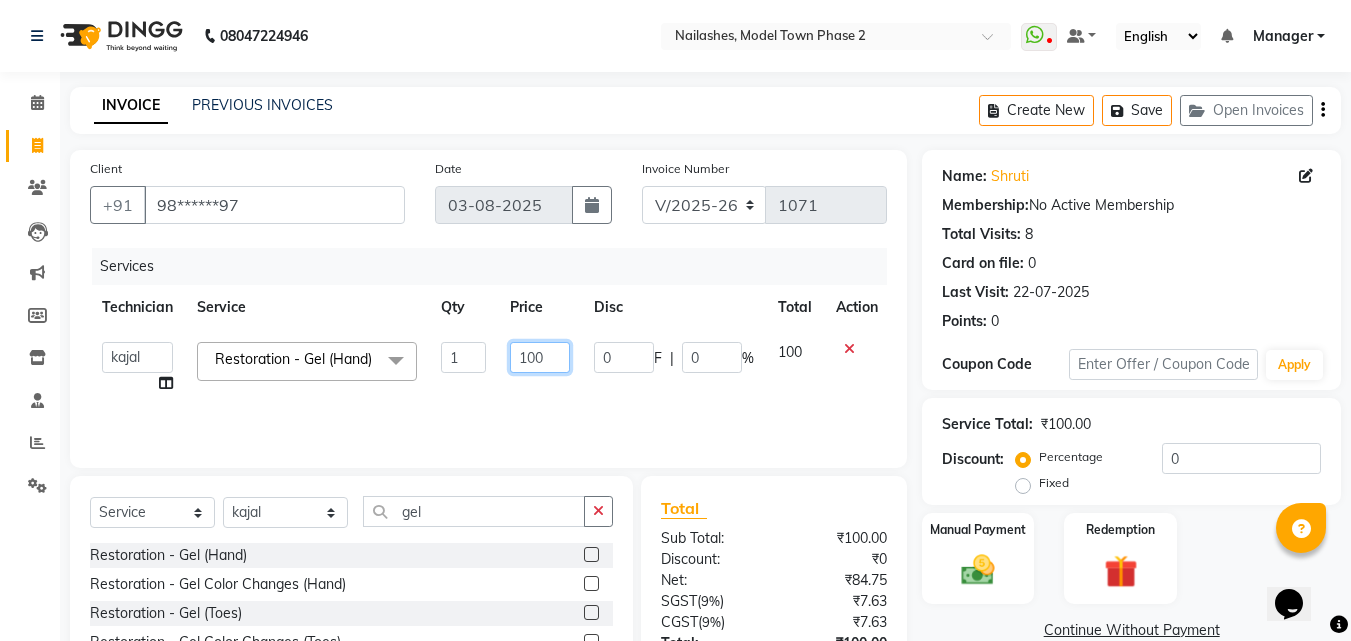 click on "100" 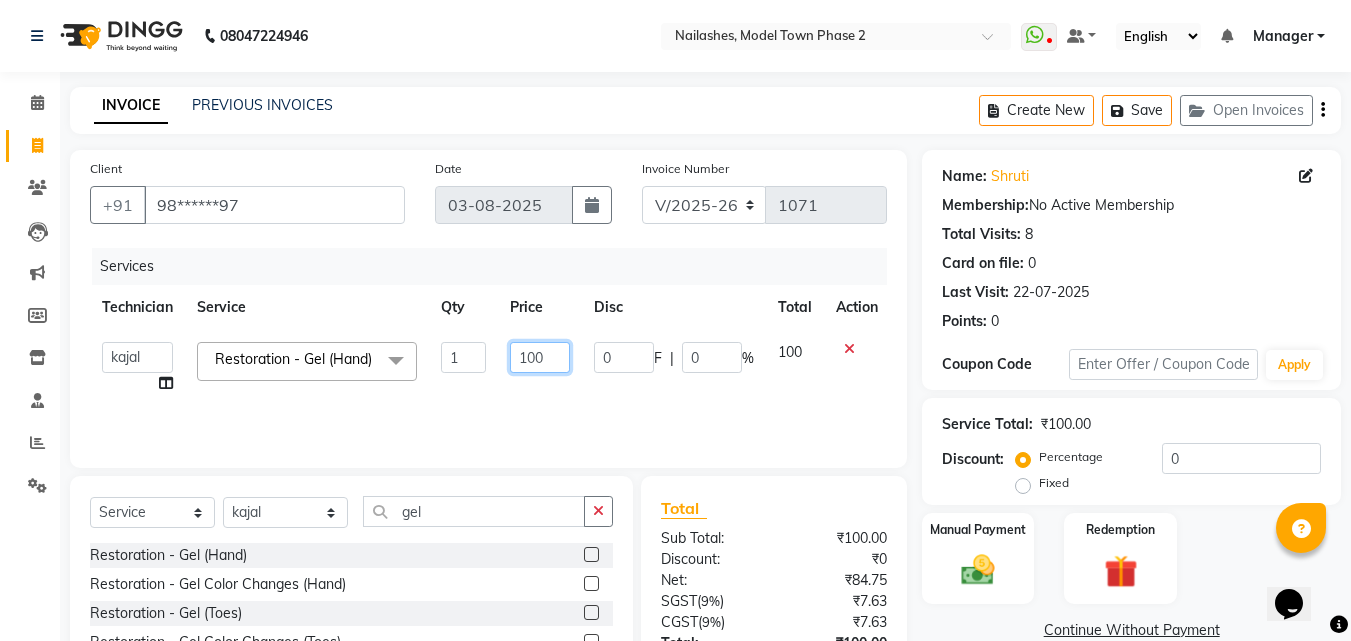 click on "100" 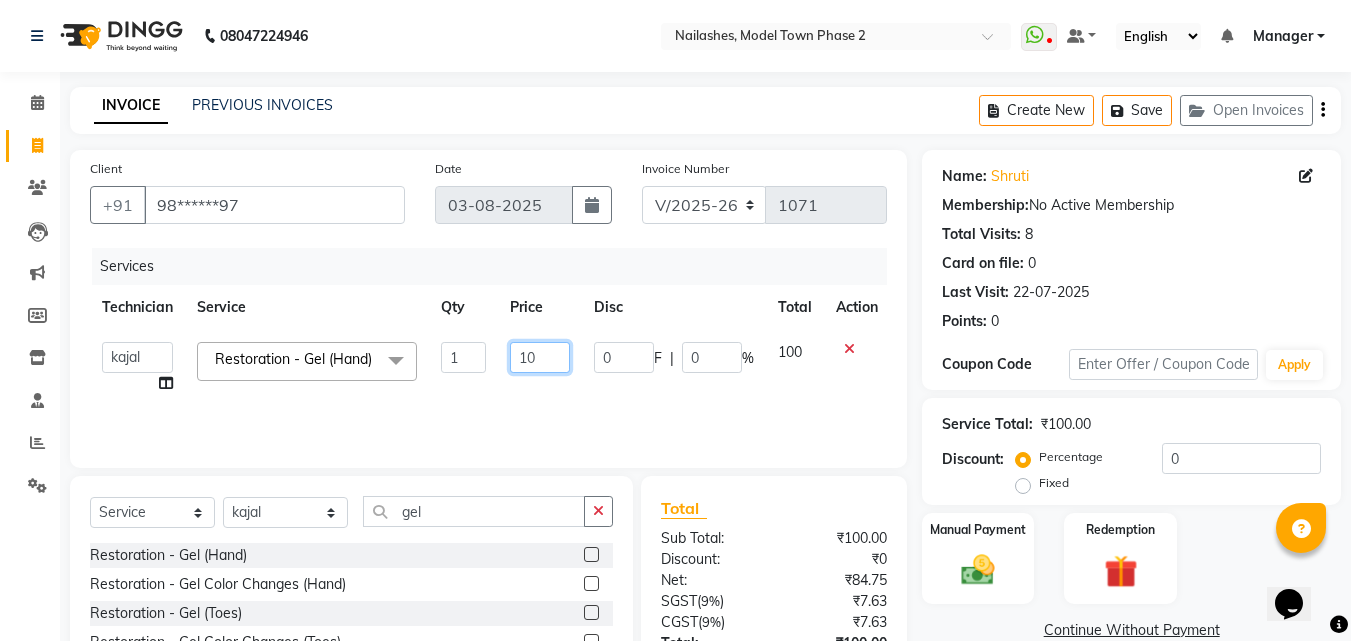 type on "1" 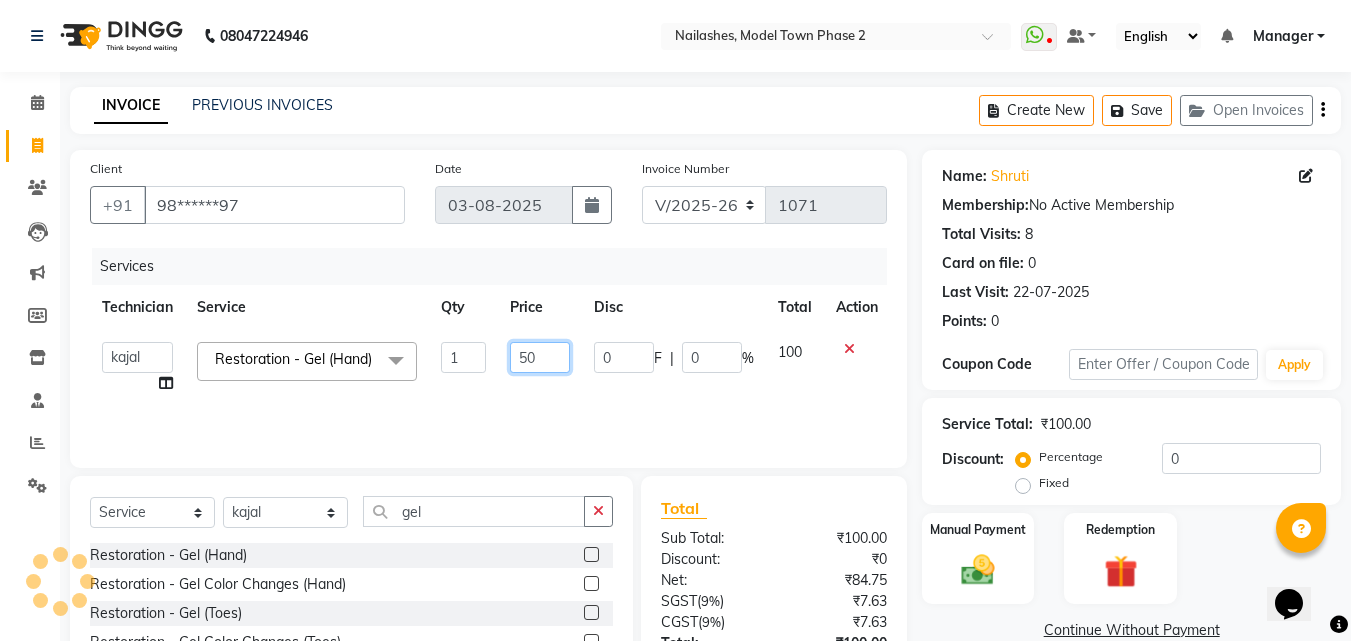 type on "500" 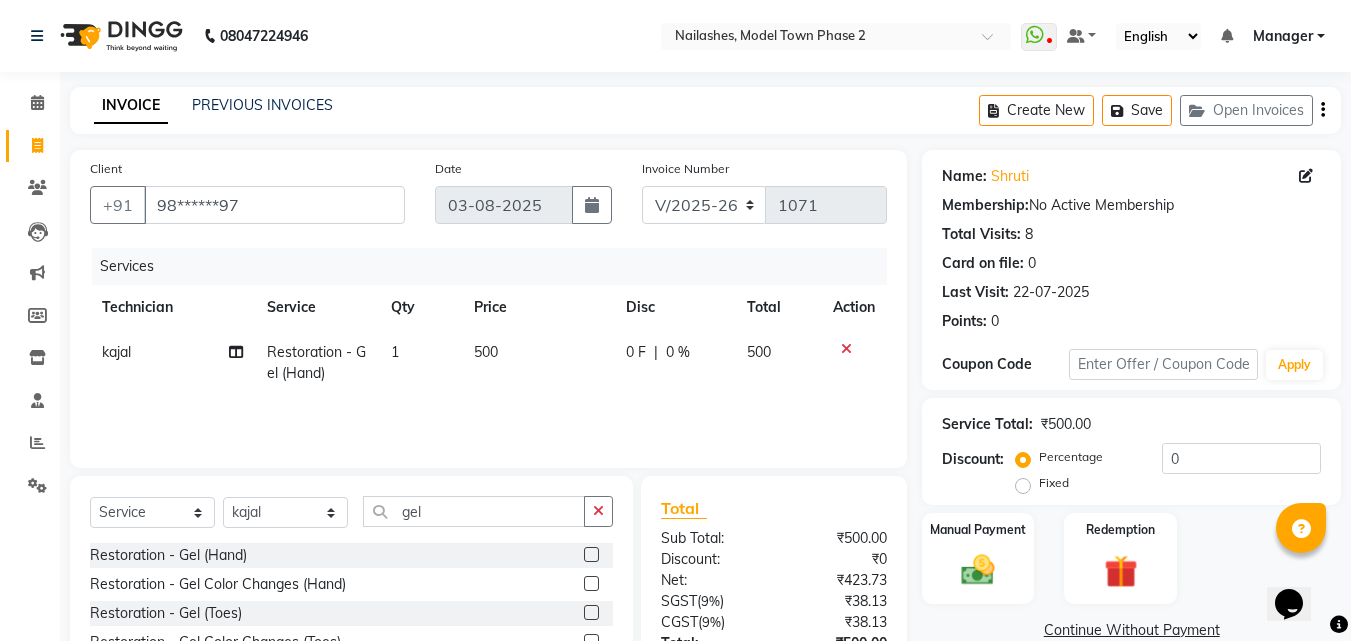 click on "500" 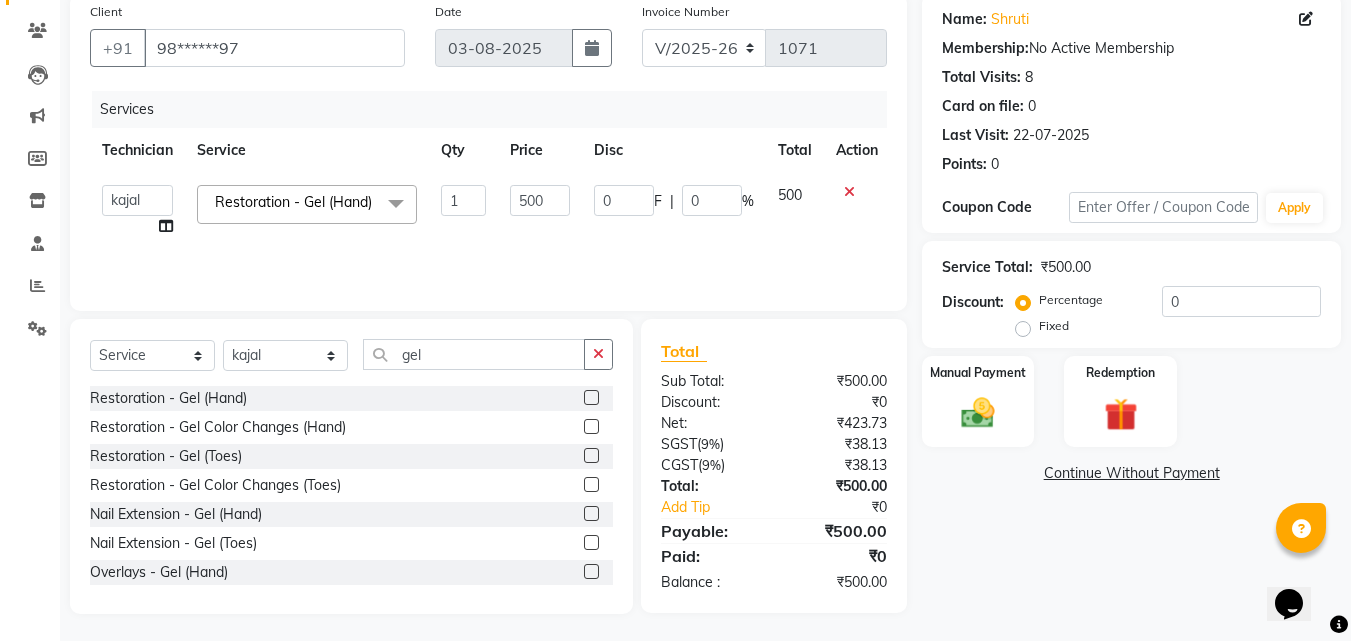 scroll, scrollTop: 160, scrollLeft: 0, axis: vertical 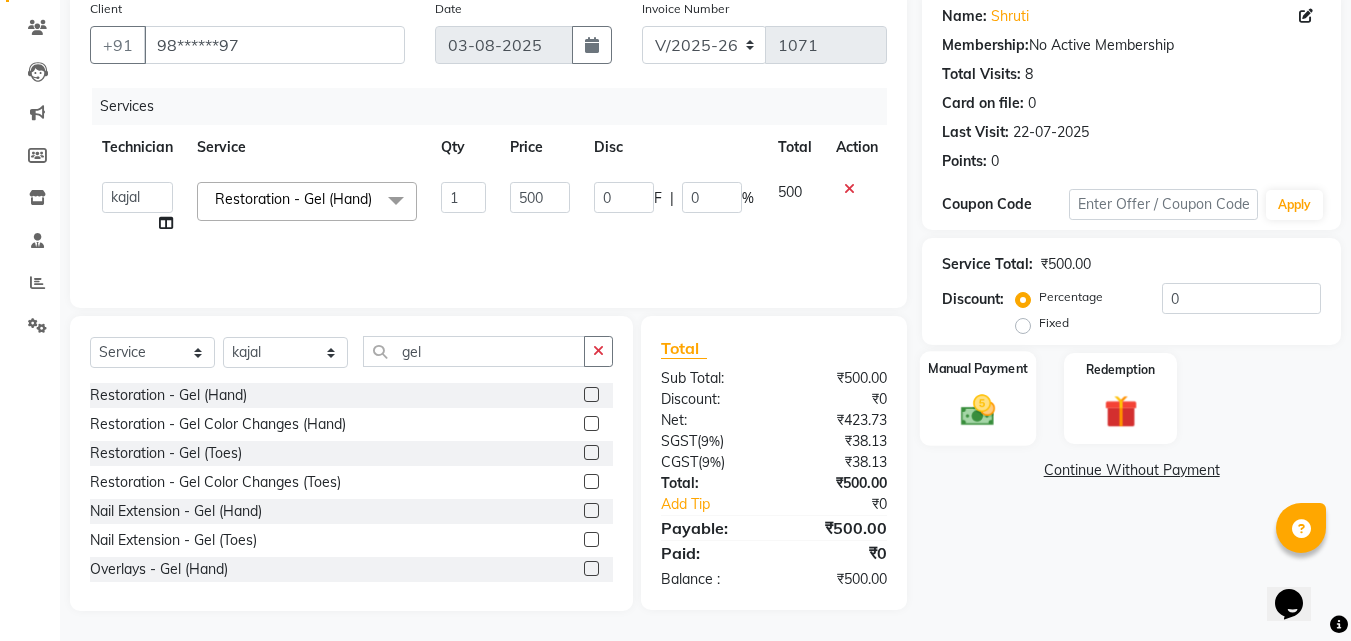 click 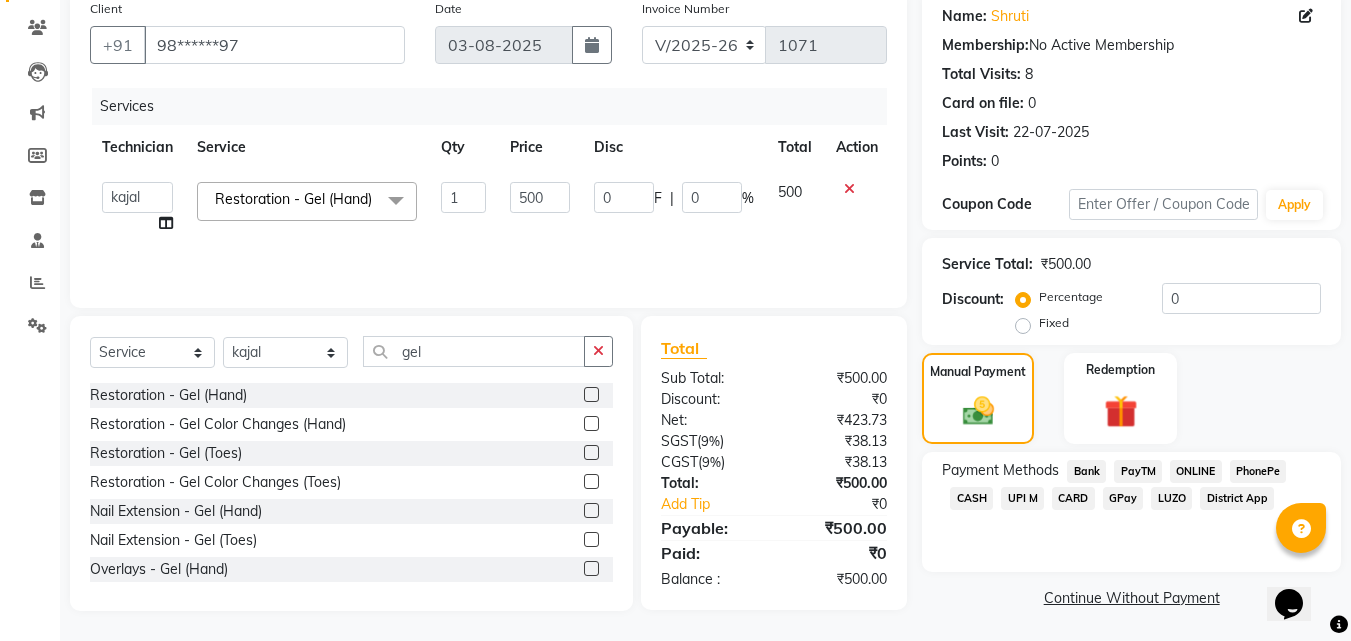click on "CASH" 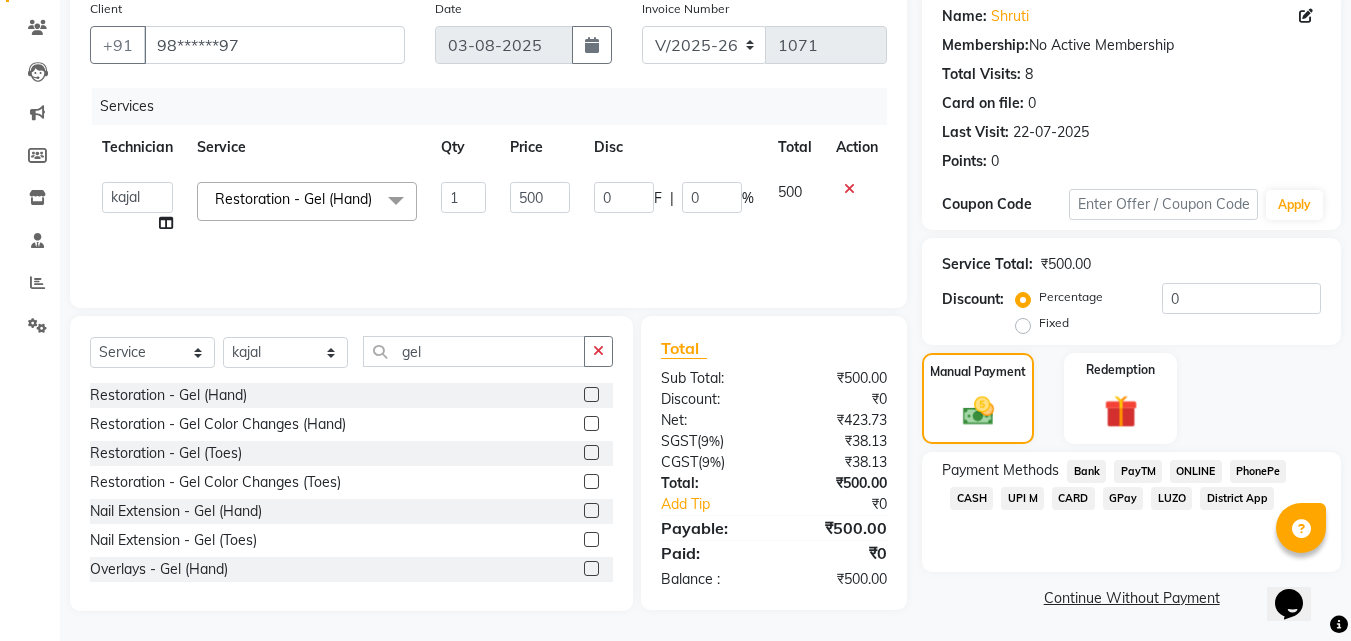 click on "CASH" 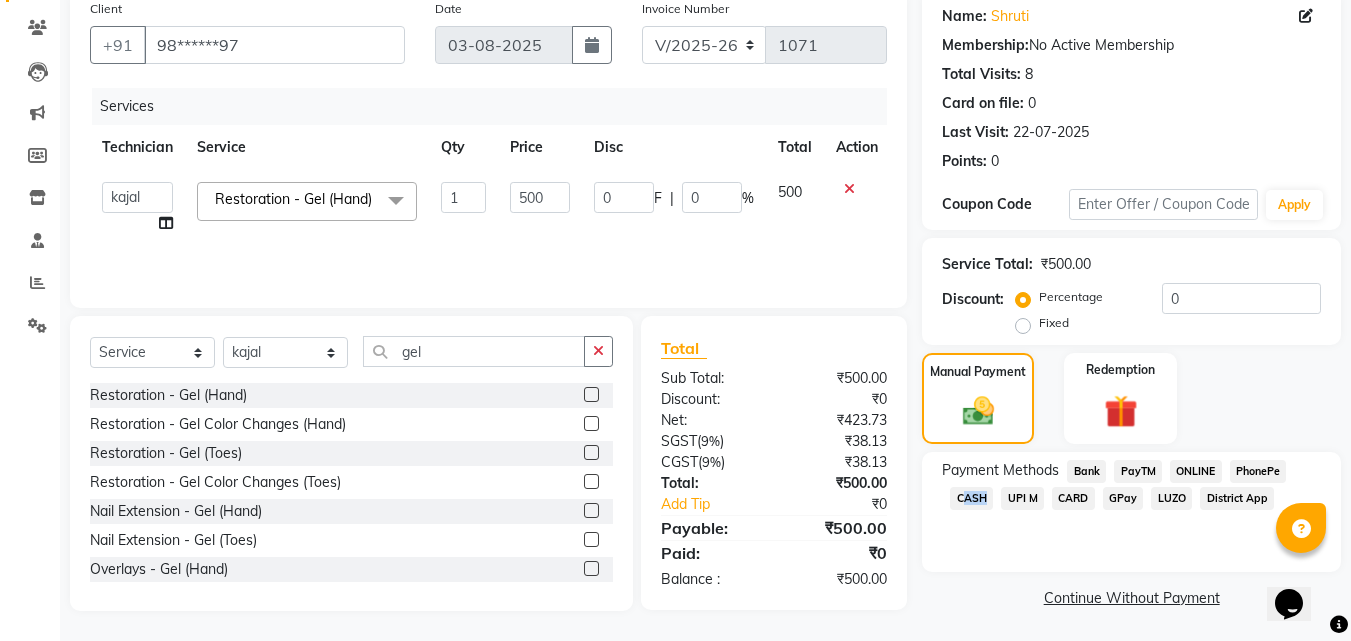click on "CASH" 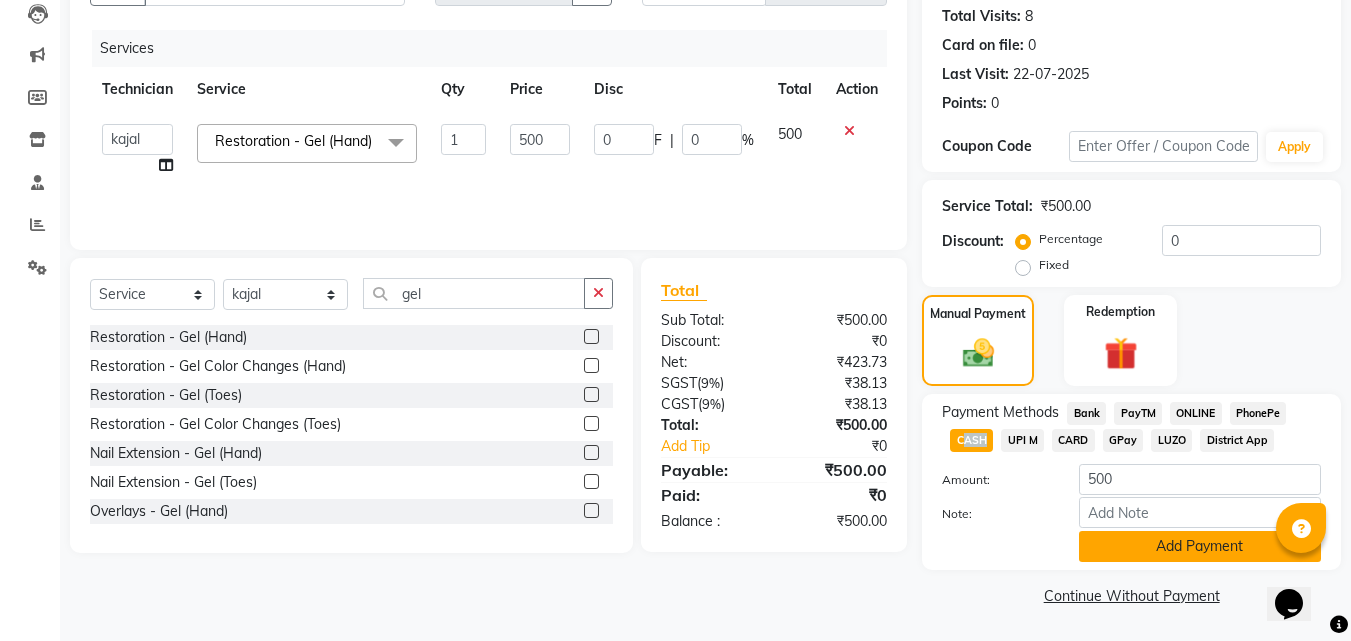 click on "Add Payment" 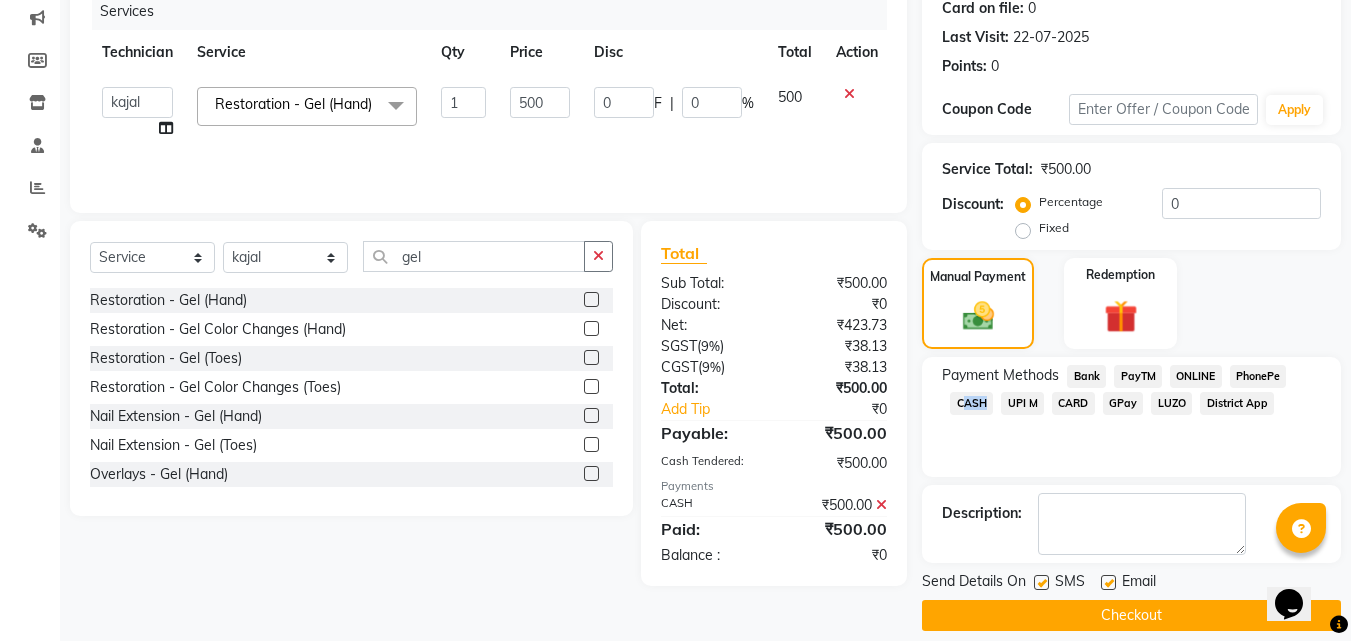 scroll, scrollTop: 275, scrollLeft: 0, axis: vertical 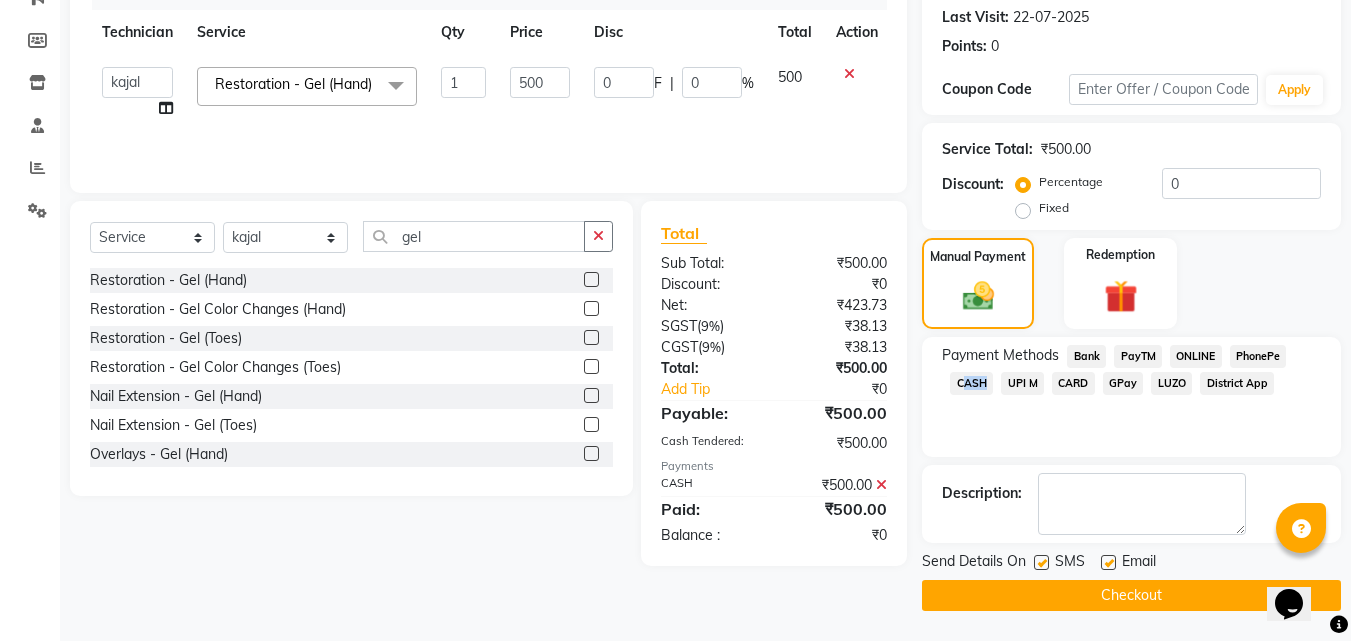 click on "Checkout" 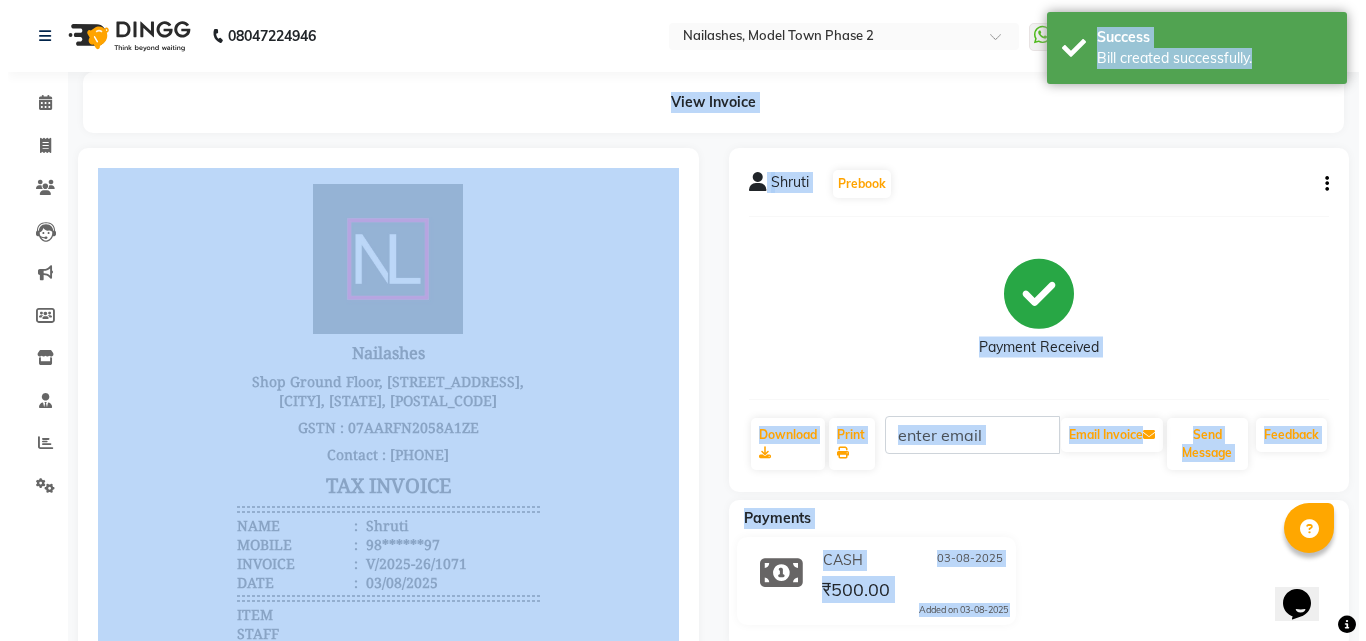 scroll, scrollTop: 0, scrollLeft: 0, axis: both 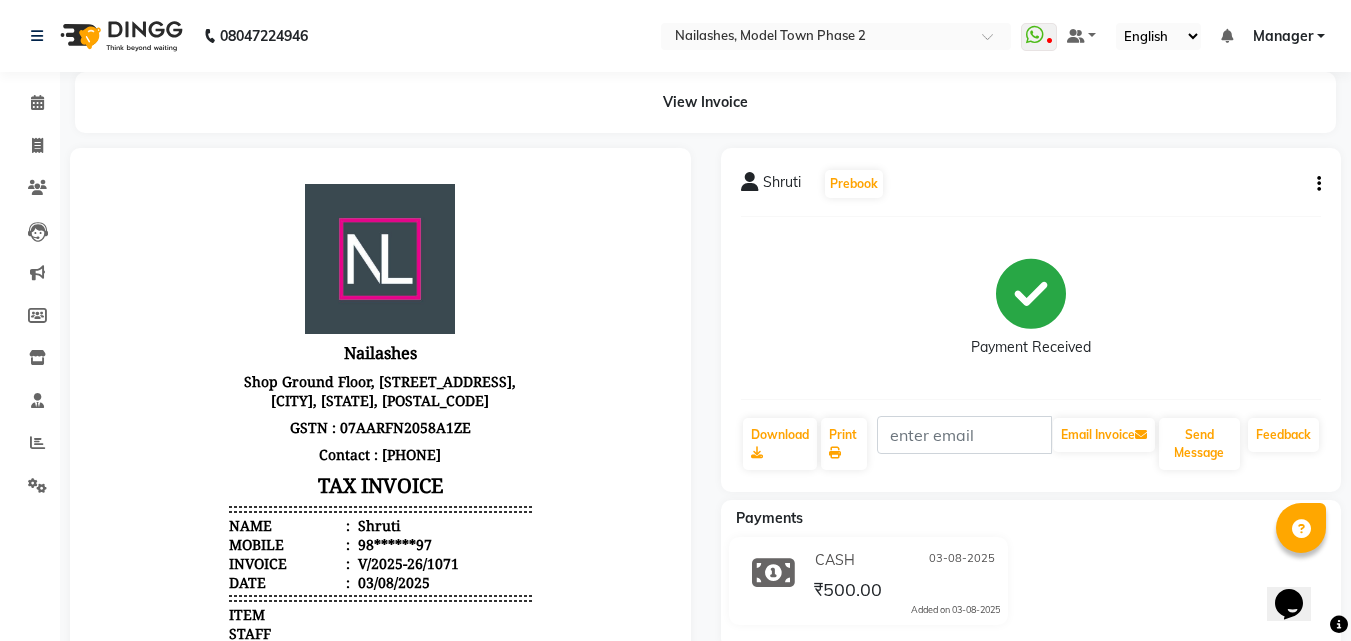 drag, startPoint x: 0, startPoint y: 287, endPoint x: 284, endPoint y: 93, distance: 343.93604 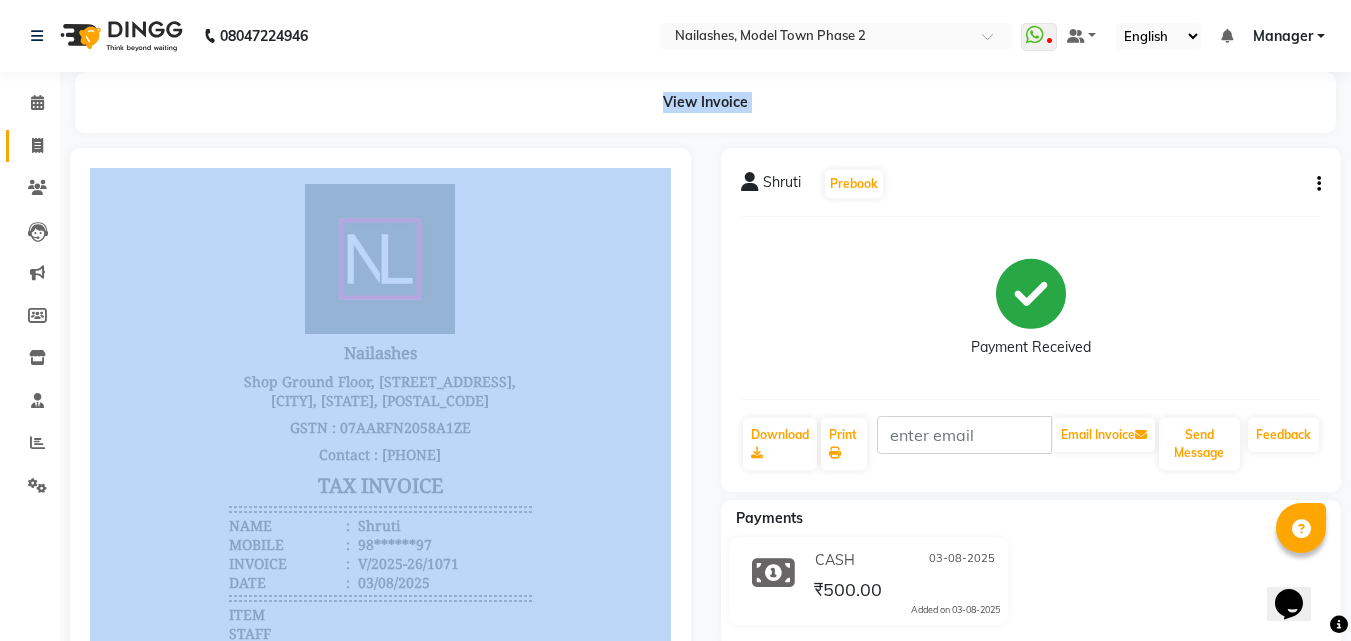 click 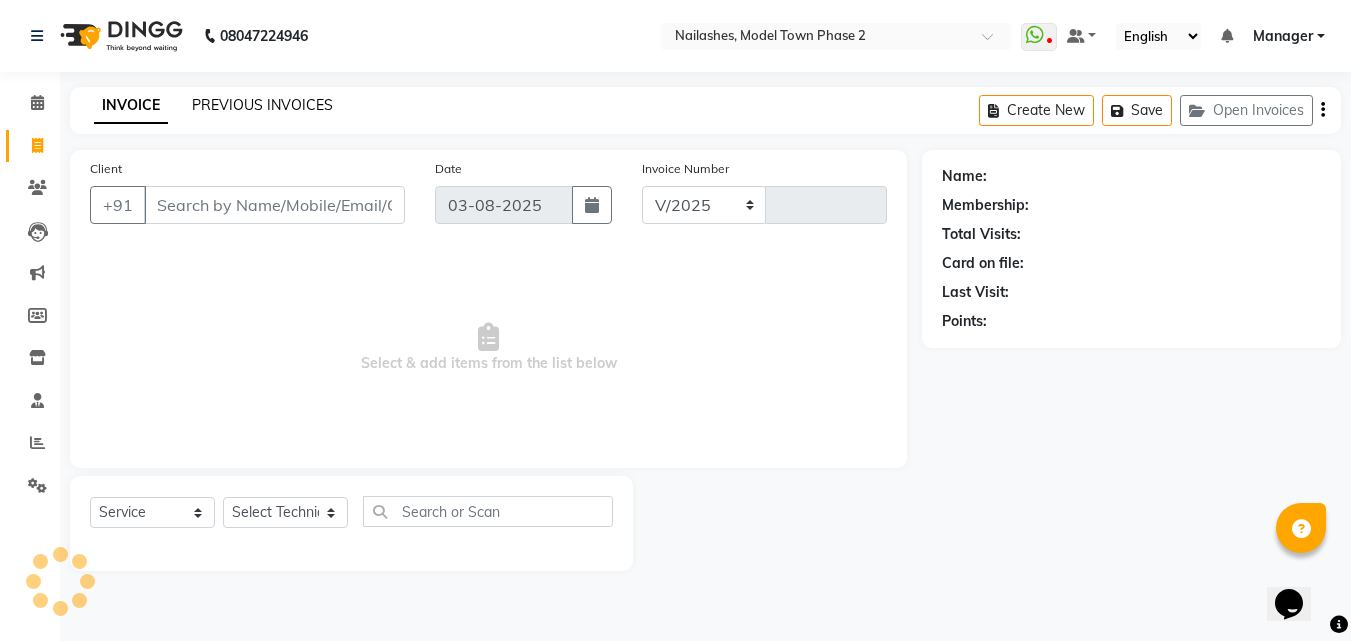 select on "3840" 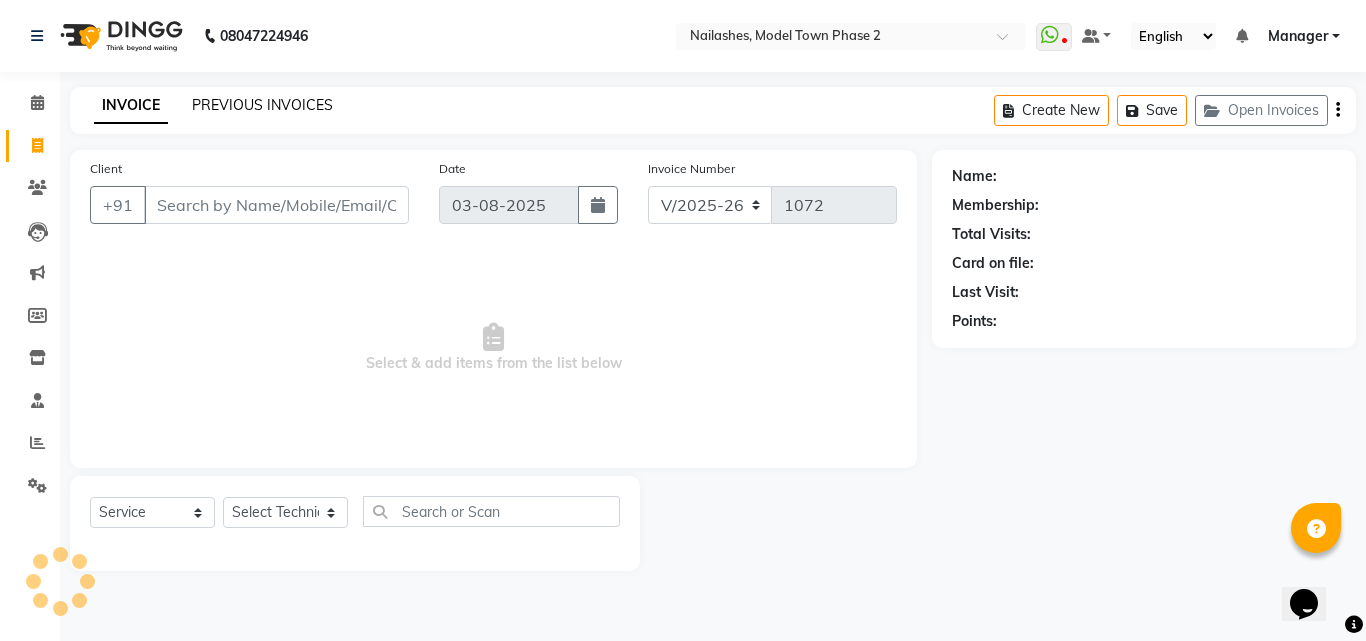 click on "PREVIOUS INVOICES" 